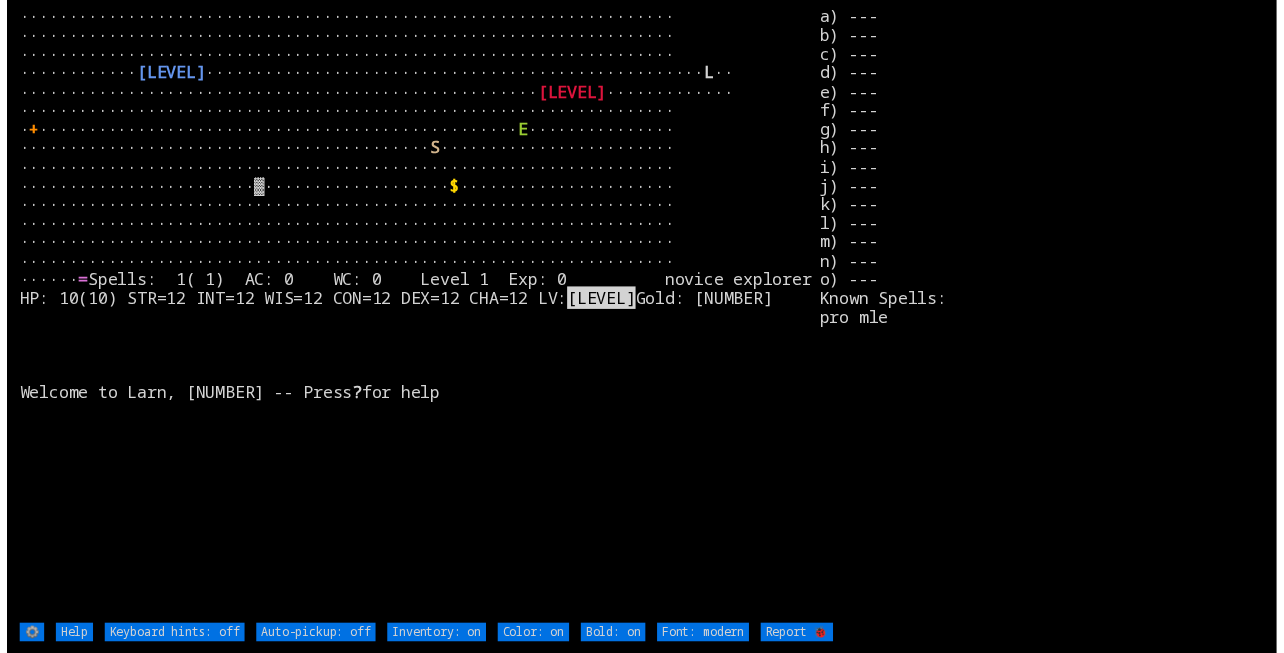 scroll, scrollTop: 0, scrollLeft: 0, axis: both 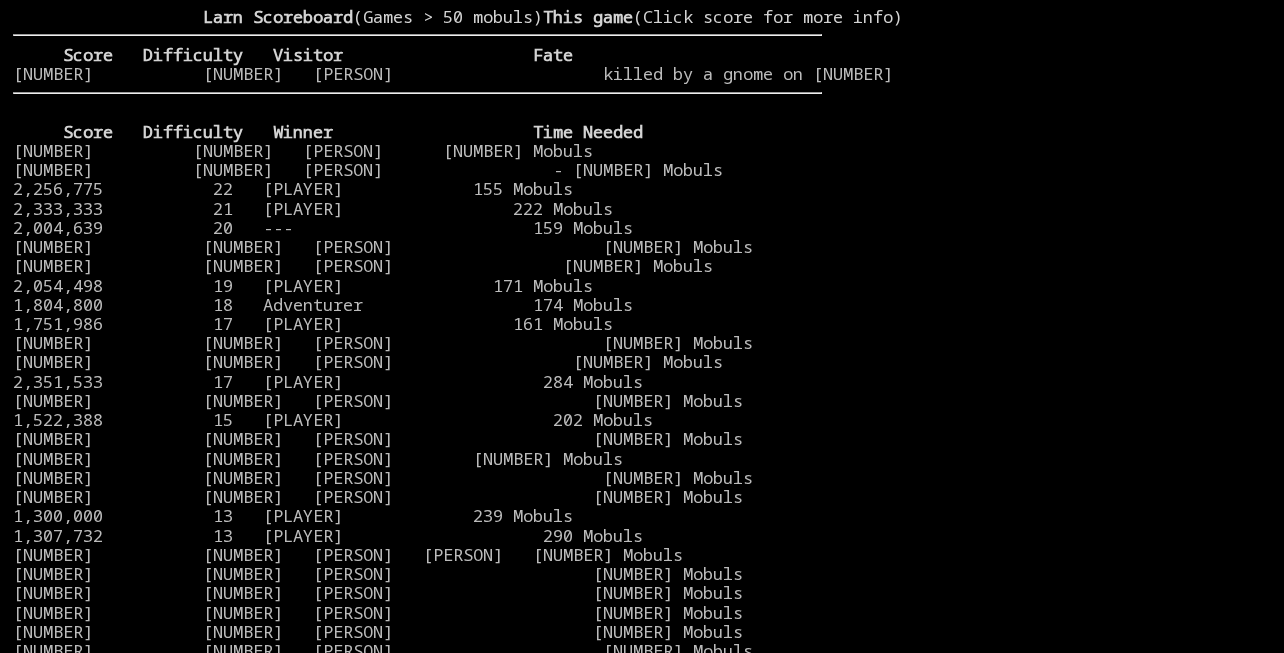click on "1,729,804           17   [PERSON]                  227 Mobuls" at bounding box center [368, 361] 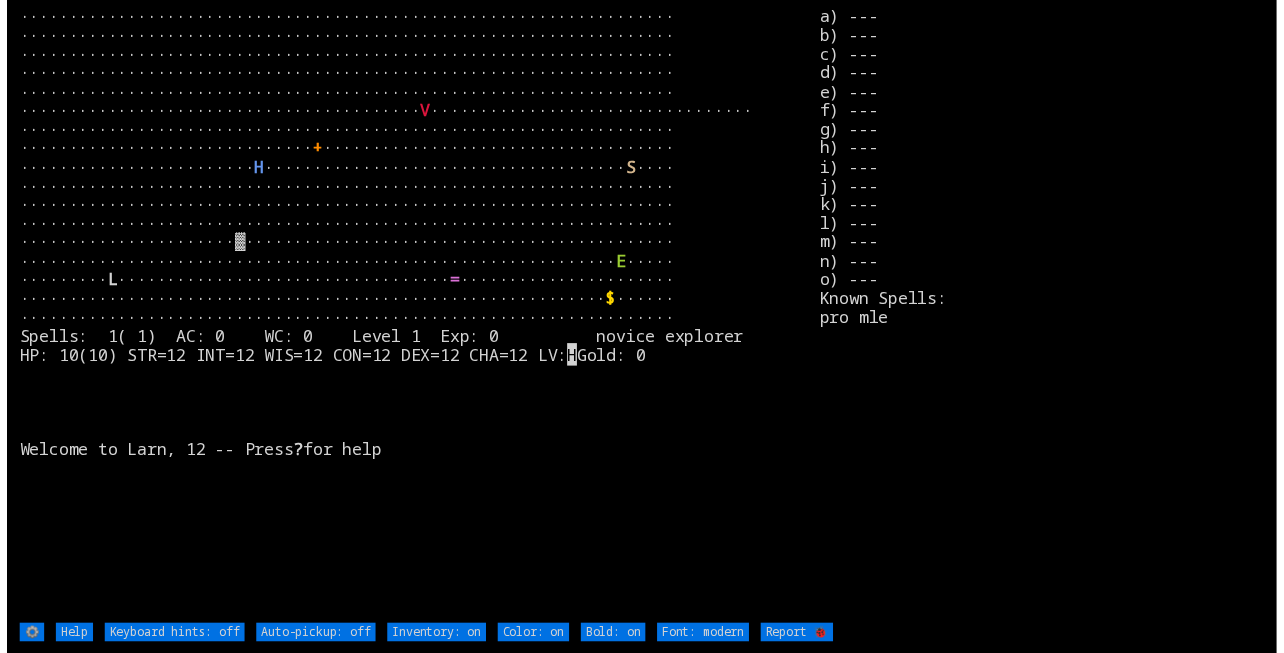 scroll, scrollTop: 0, scrollLeft: 0, axis: both 